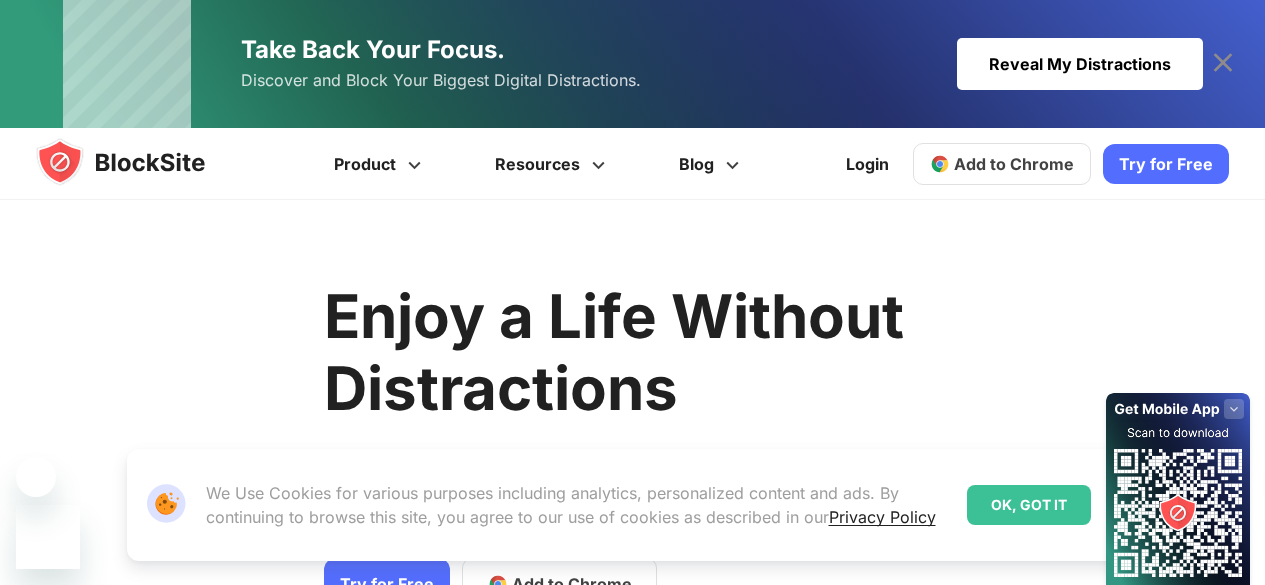 scroll, scrollTop: 0, scrollLeft: 0, axis: both 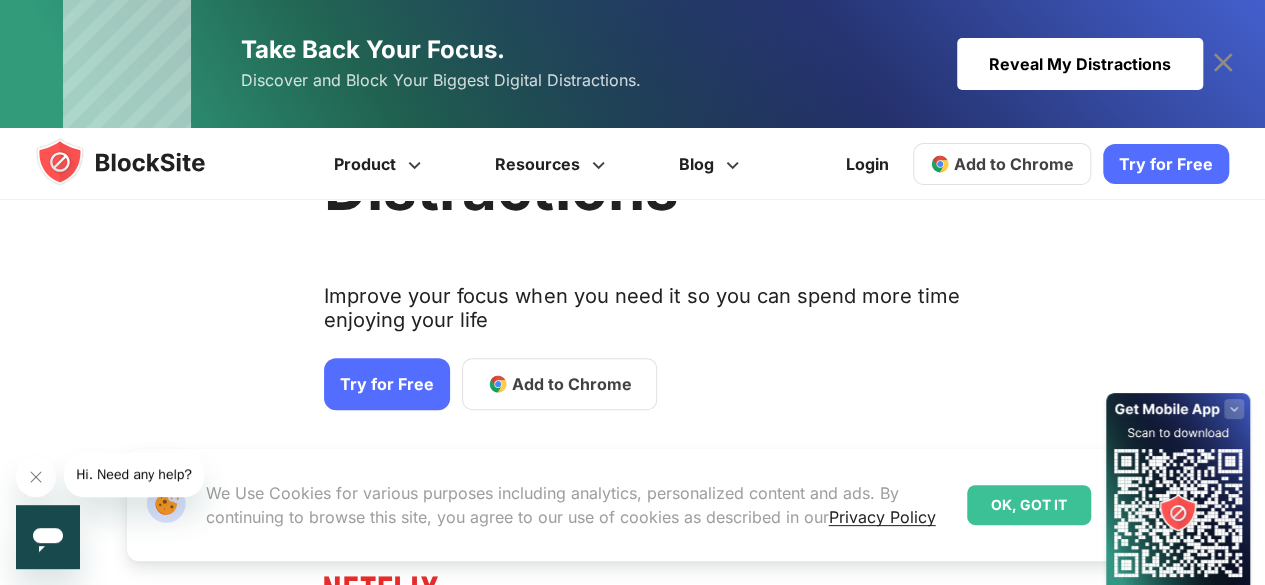 click on "Try for Free" at bounding box center [387, 384] 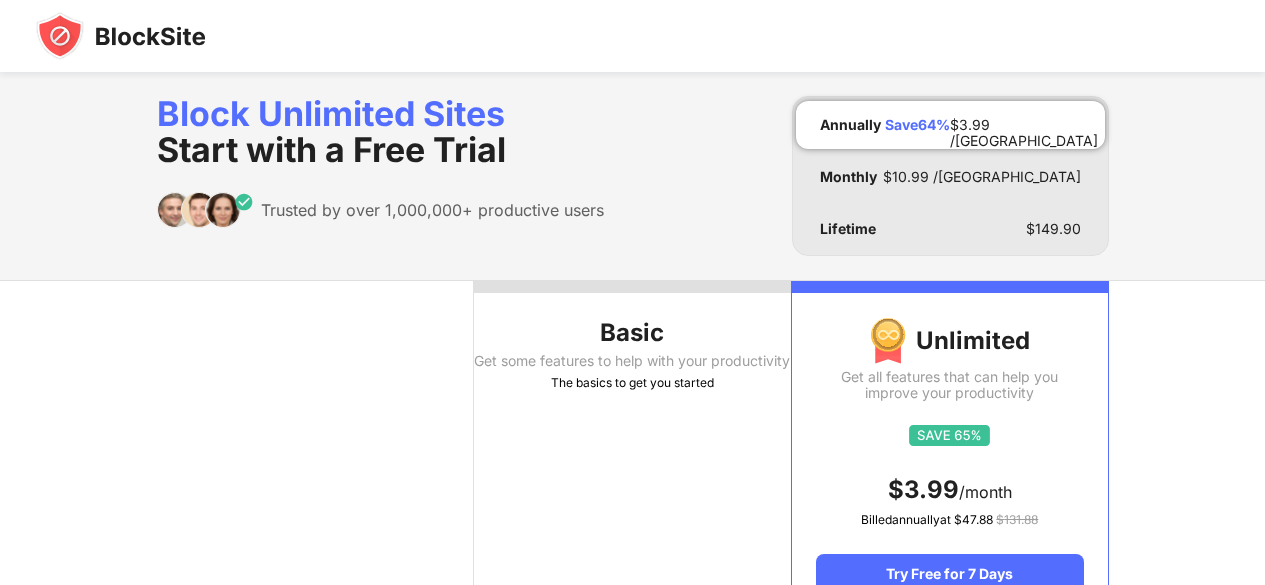 scroll, scrollTop: 200, scrollLeft: 0, axis: vertical 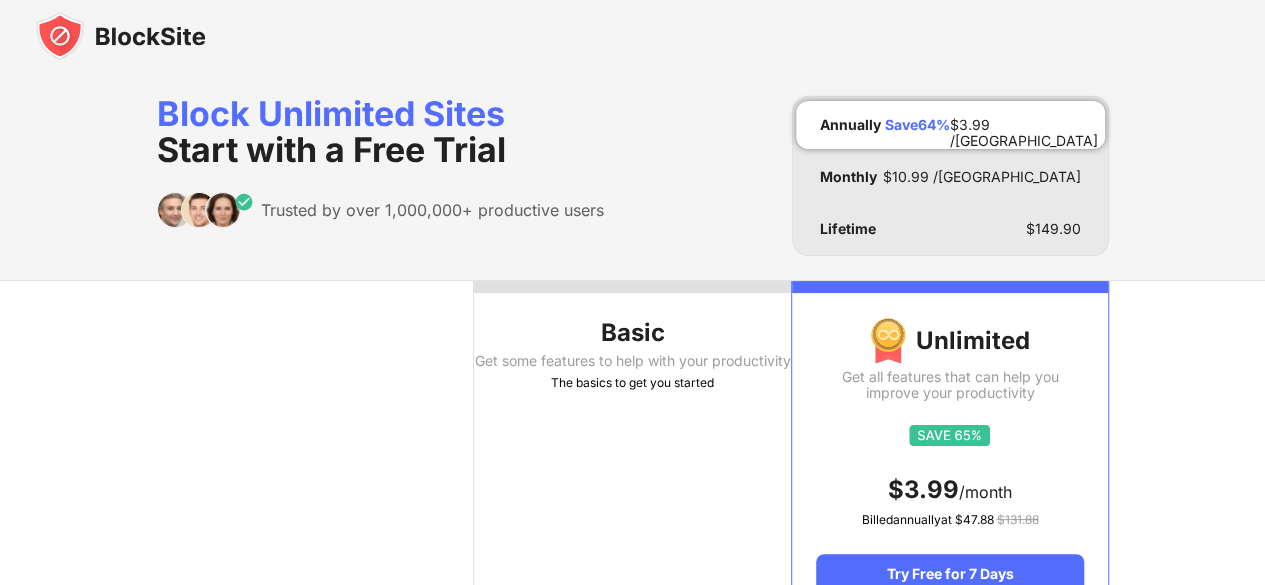 click on "Get some features to help with your productivity" at bounding box center [632, 361] 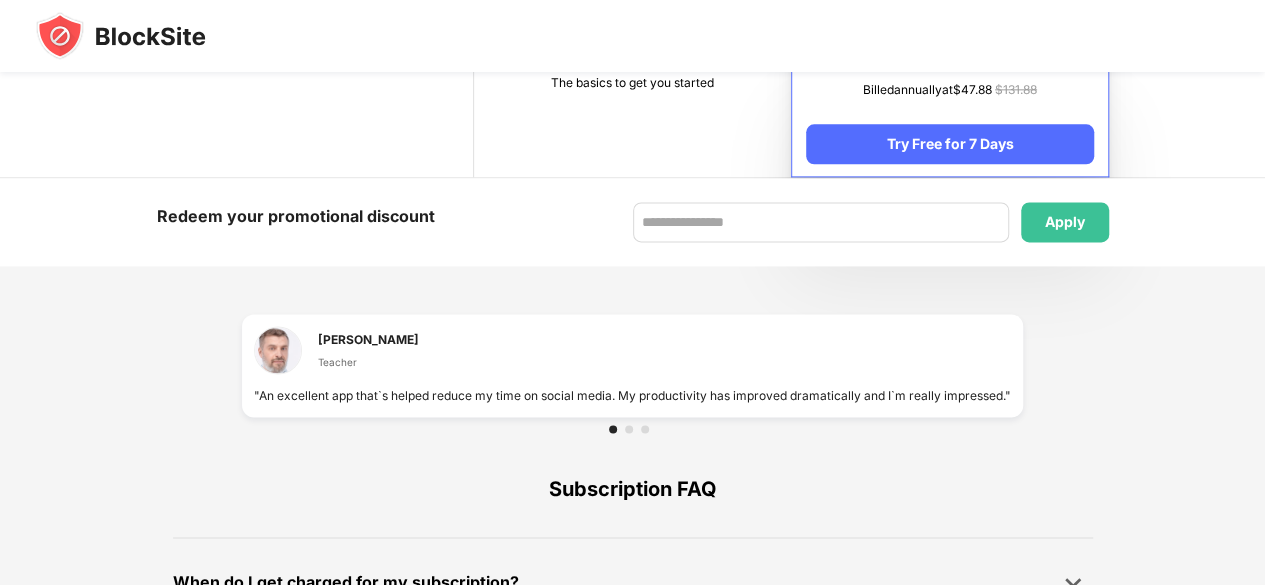 scroll, scrollTop: 1000, scrollLeft: 0, axis: vertical 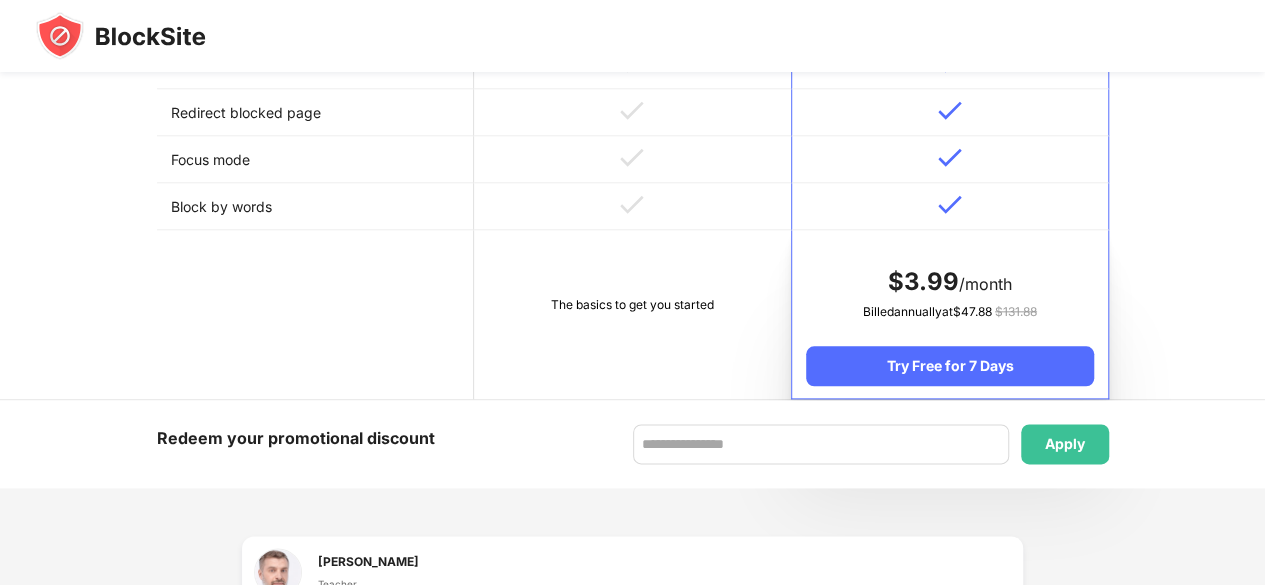 click on "The basics to get you started" at bounding box center [632, 314] 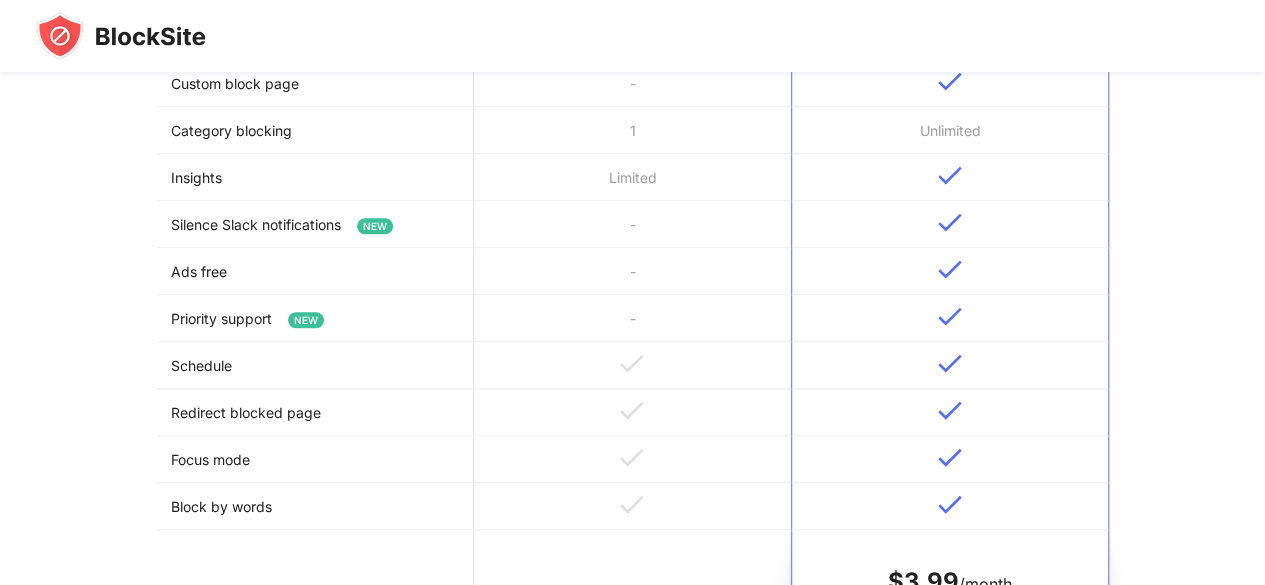 scroll, scrollTop: 1462, scrollLeft: 0, axis: vertical 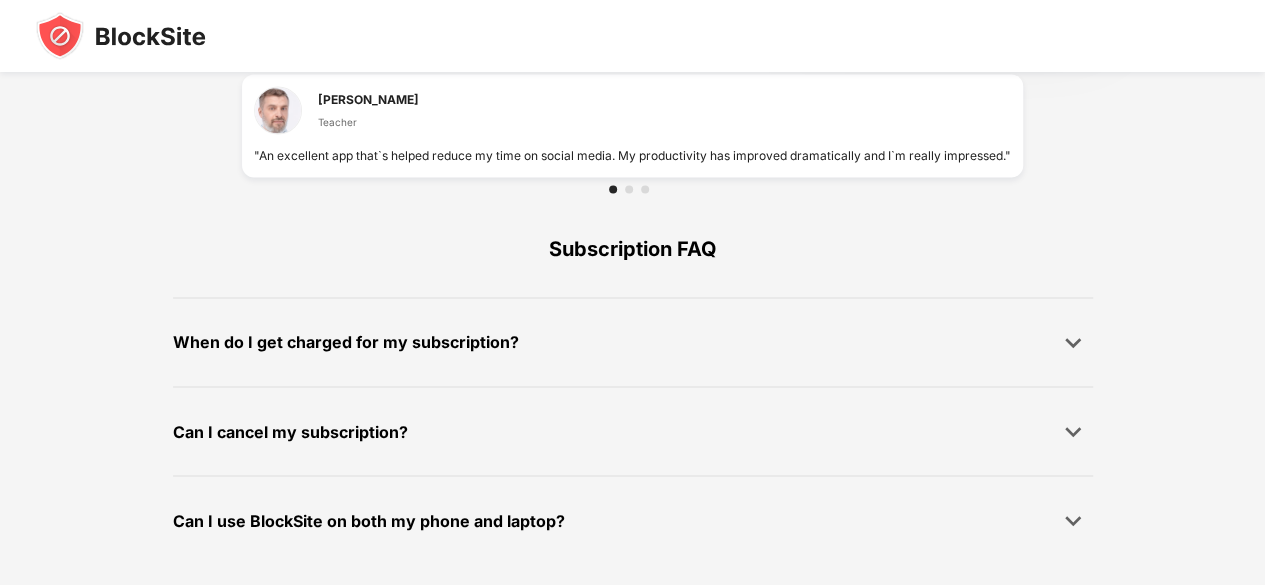 click on "When do I get charged for my subscription?" at bounding box center (633, 342) 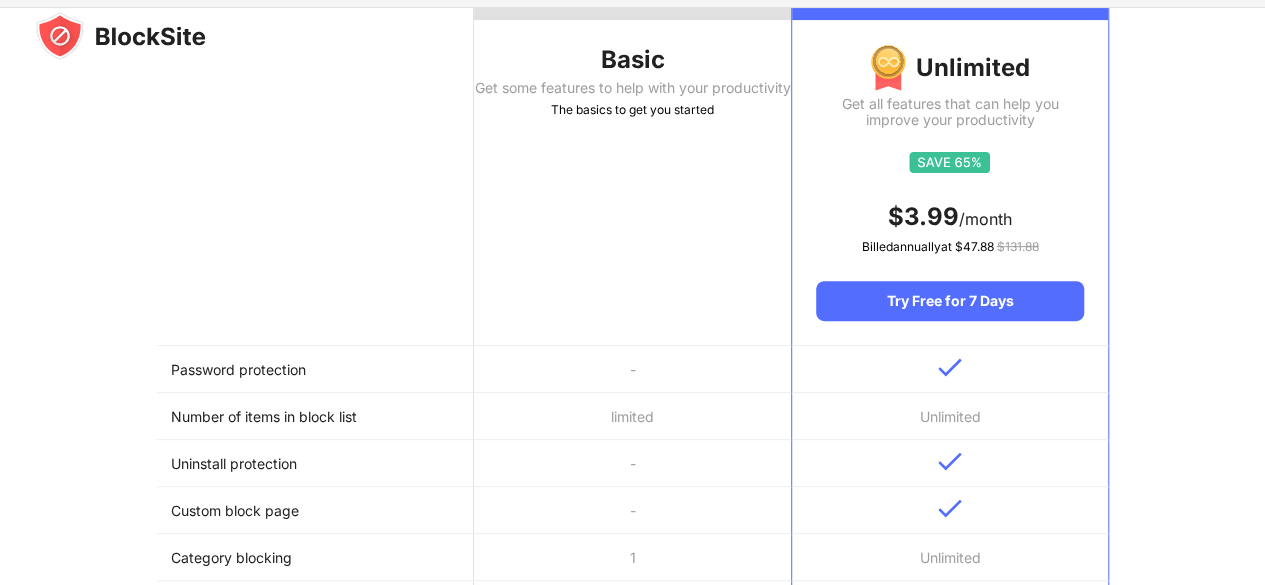 scroll, scrollTop: 0, scrollLeft: 0, axis: both 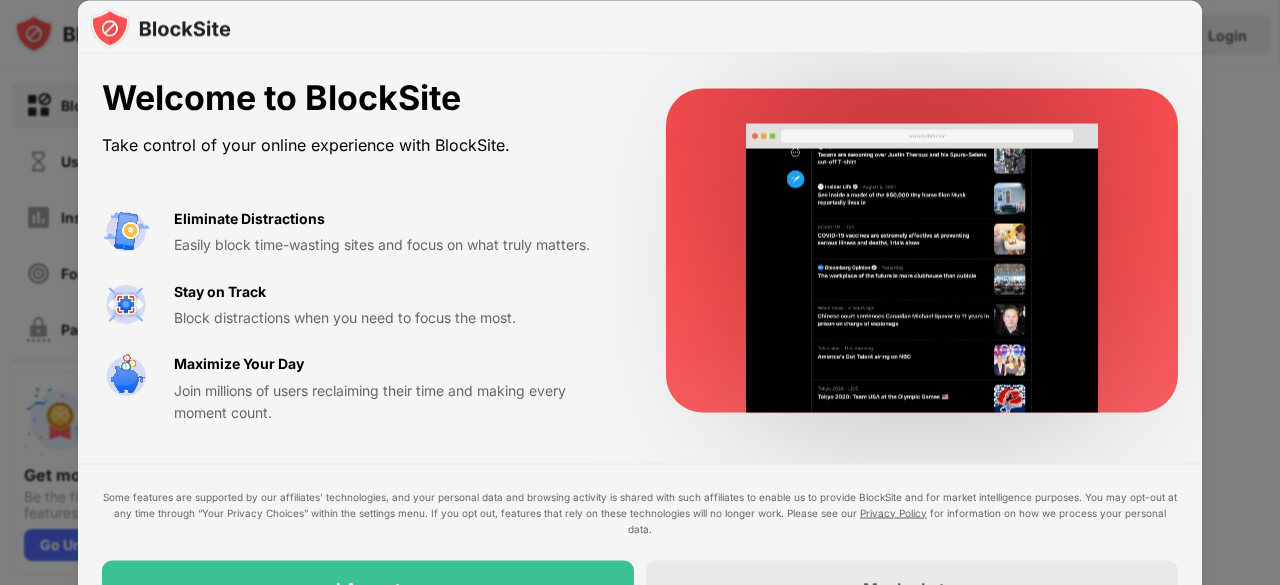 click on "Welcome to BlockSite Take control of your online experience with BlockSite. Eliminate Distractions Easily block time-wasting sites and focus on what truly matters. Stay on Track Block distractions when you need to focus the most. Maximize Your Day Join millions of users reclaiming their time and making every moment count. Some features are supported by our affiliates’ technologies, and your personal data and browsing activity is shared with such affiliates to enable us to provide BlockSite and for market intelligence purposes. You may opt-out at any time through “Your Privacy Choices” within the settings menu. If you opt out, features that rely on these technologies will no longer work. Please see our   Privacy Policy   for information on how we process your personal data. I Accept Maybe Later" at bounding box center (640, 347) 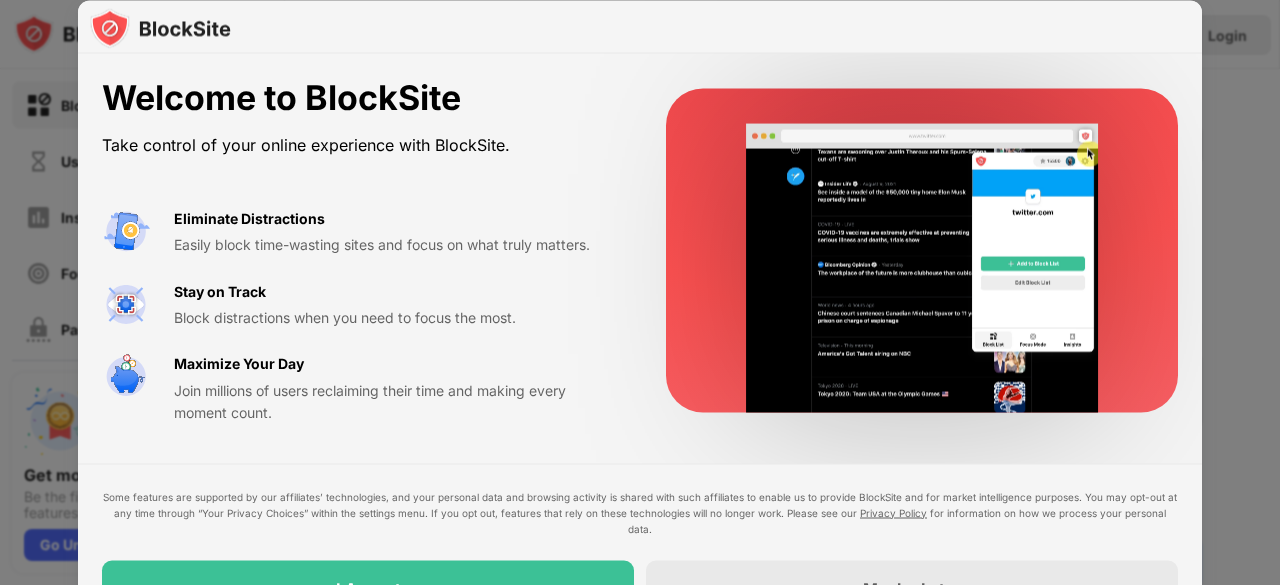 click at bounding box center (640, 292) 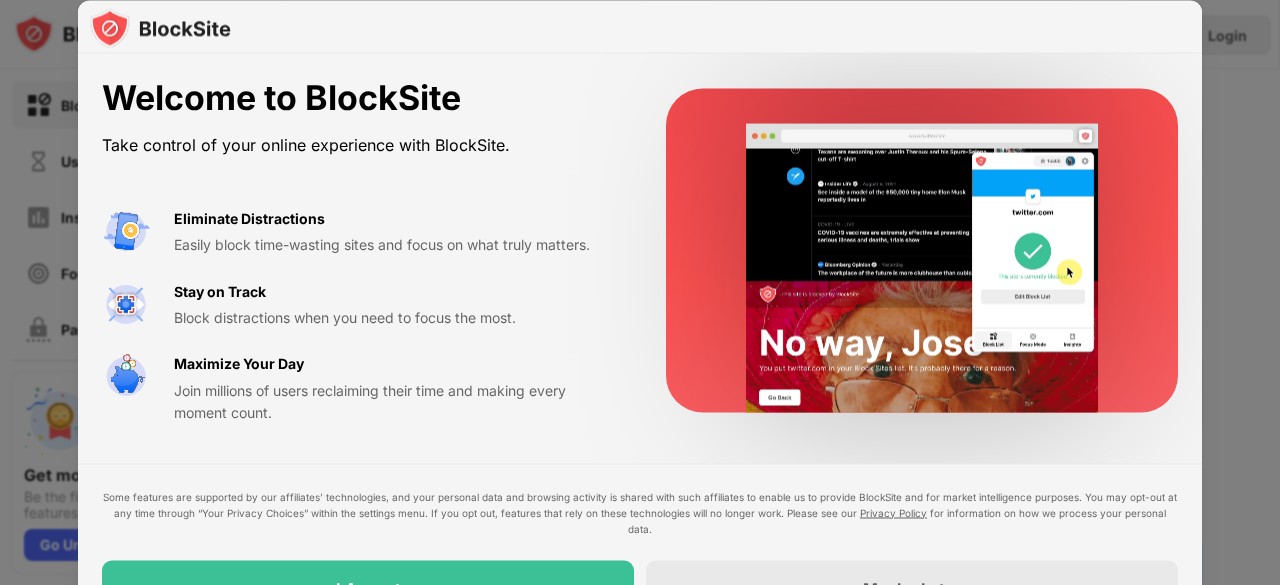 drag, startPoint x: 586, startPoint y: 428, endPoint x: 457, endPoint y: 544, distance: 173.48486 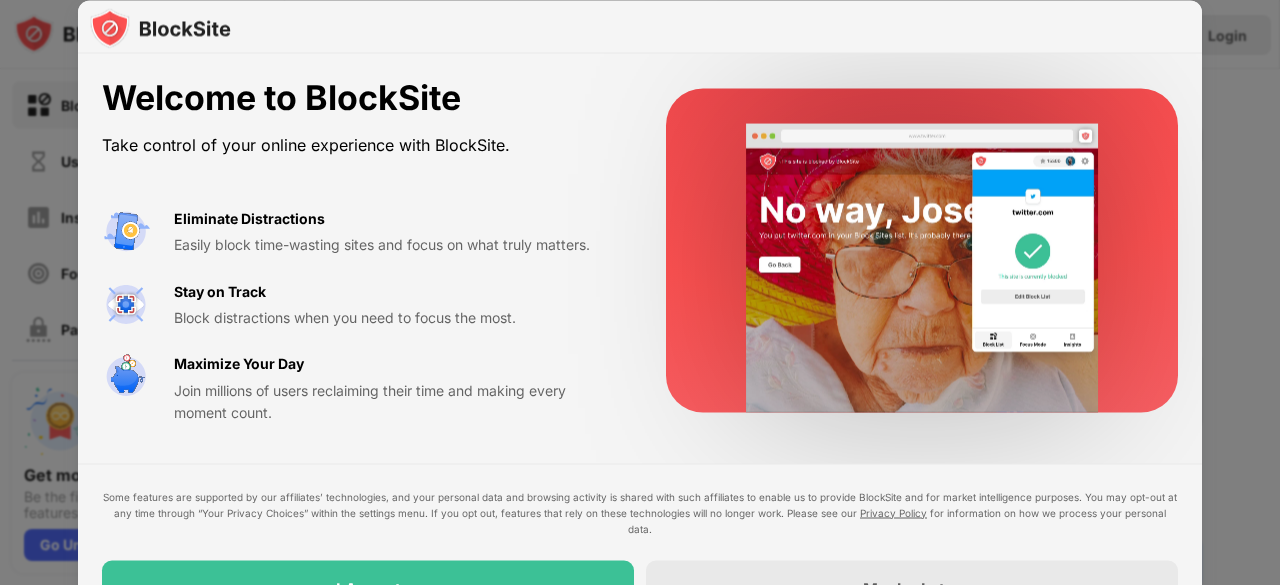 click on "Welcome to BlockSite Take control of your online experience with BlockSite. Eliminate Distractions Easily block time-wasting sites and focus on what truly matters. Stay on Track Block distractions when you need to focus the most. Maximize Your Day Join millions of users reclaiming their time and making every moment count." at bounding box center [640, 251] 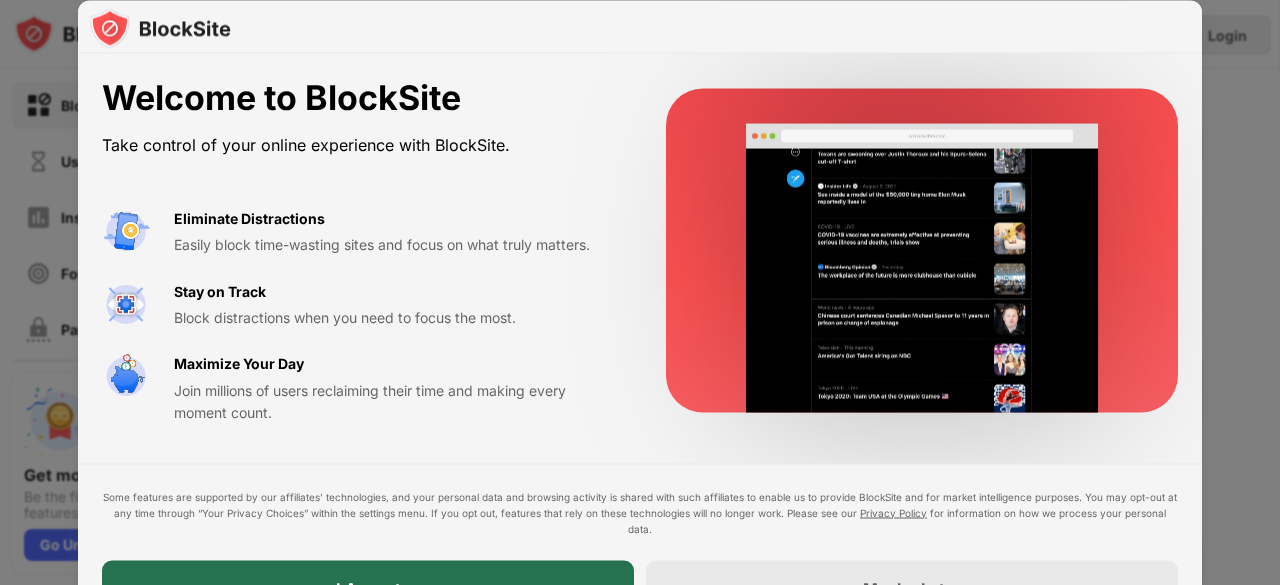 click on "I Accept" at bounding box center [368, 588] 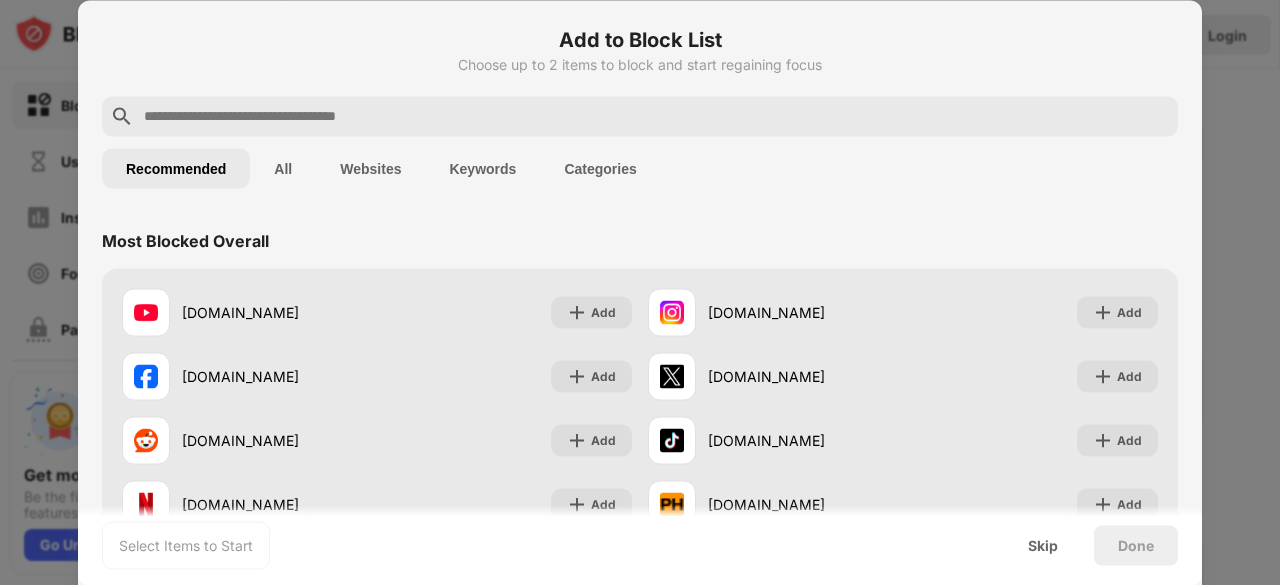 click at bounding box center (656, 116) 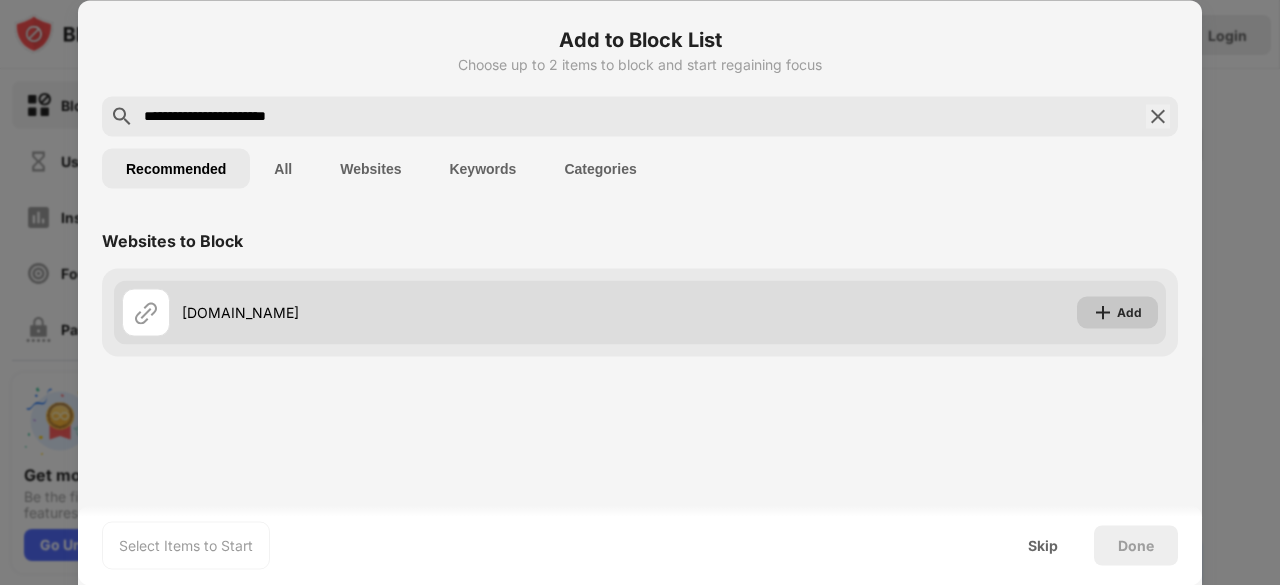 type on "**********" 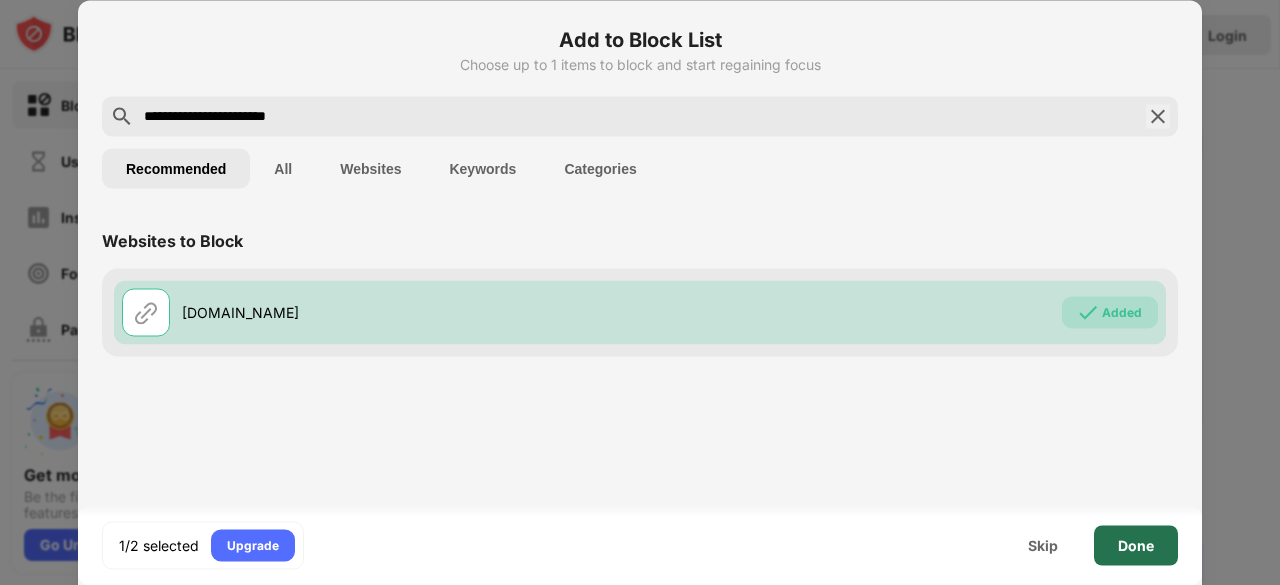 click on "Done" at bounding box center (1136, 545) 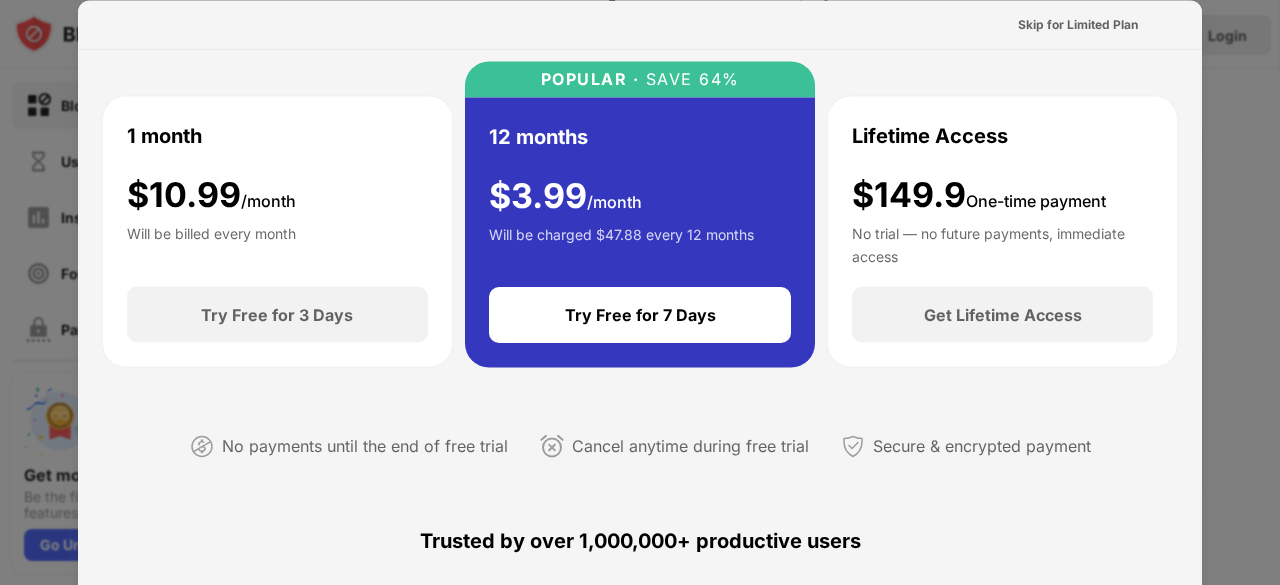 scroll, scrollTop: 0, scrollLeft: 0, axis: both 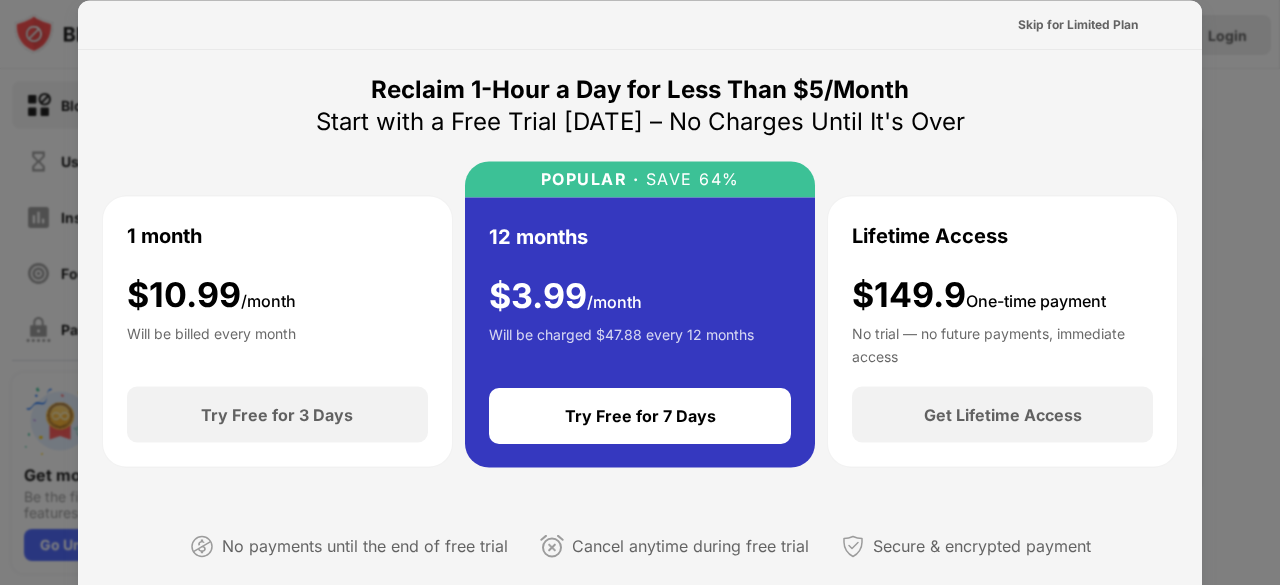 click at bounding box center (640, 292) 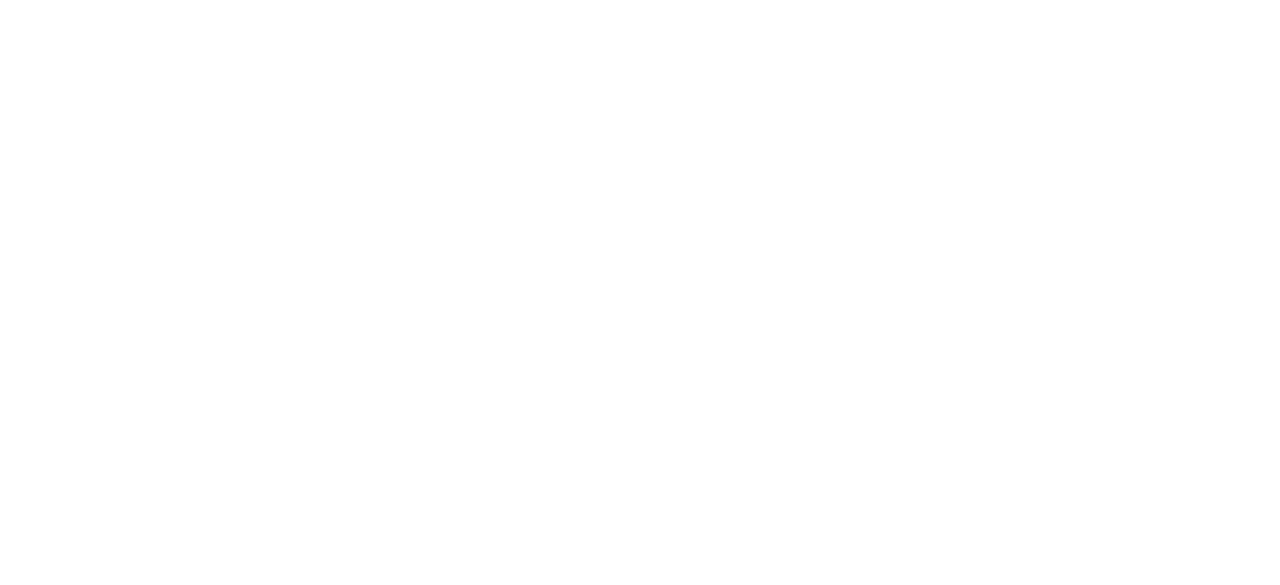 scroll, scrollTop: 0, scrollLeft: 0, axis: both 